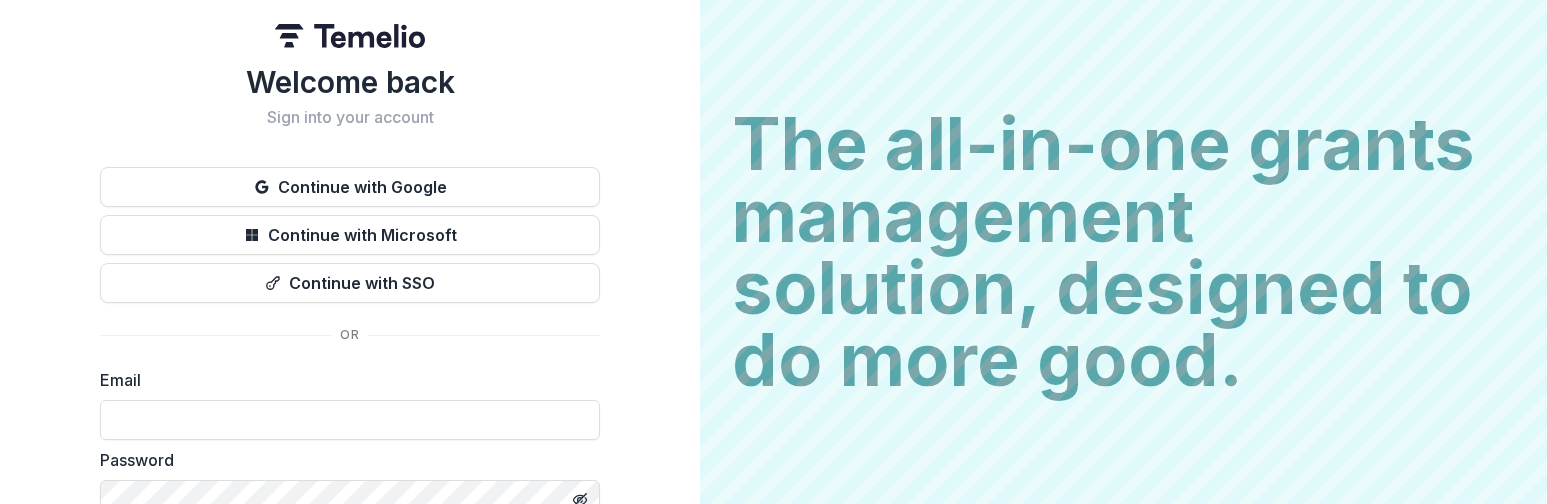 scroll, scrollTop: 0, scrollLeft: 0, axis: both 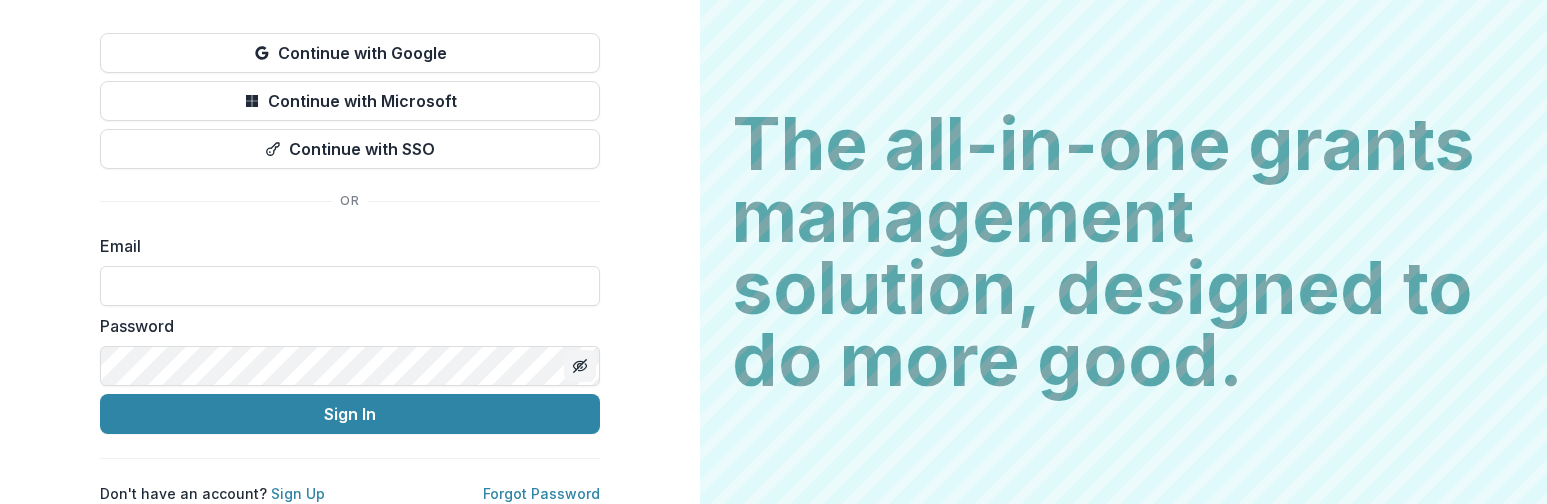 type on "**********" 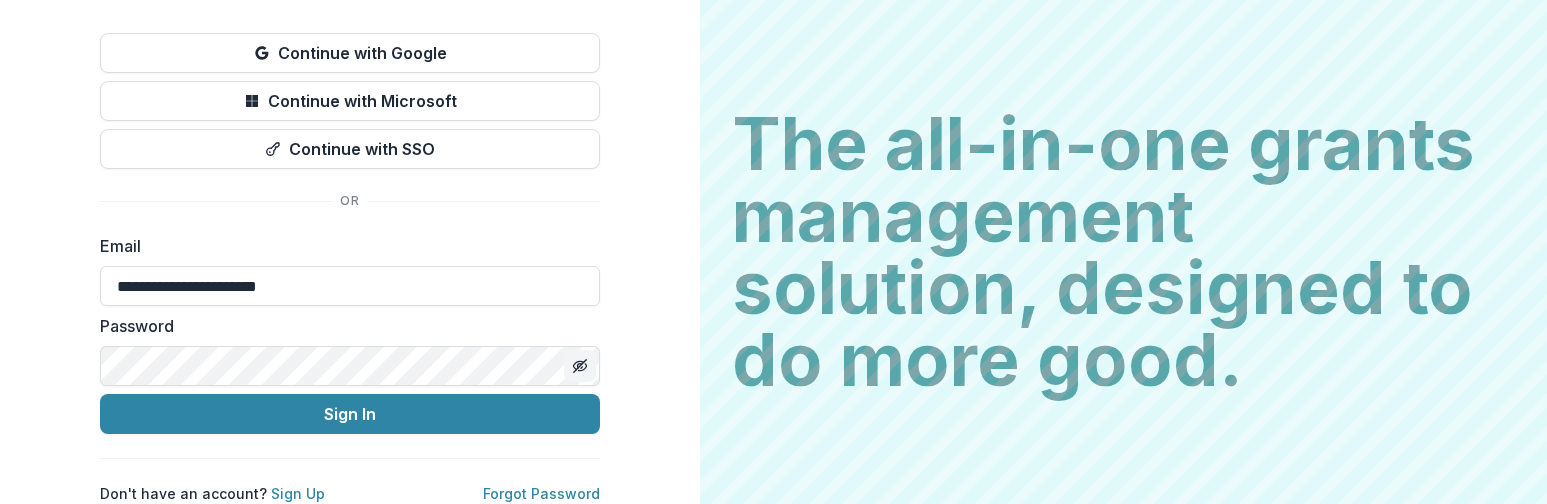 click 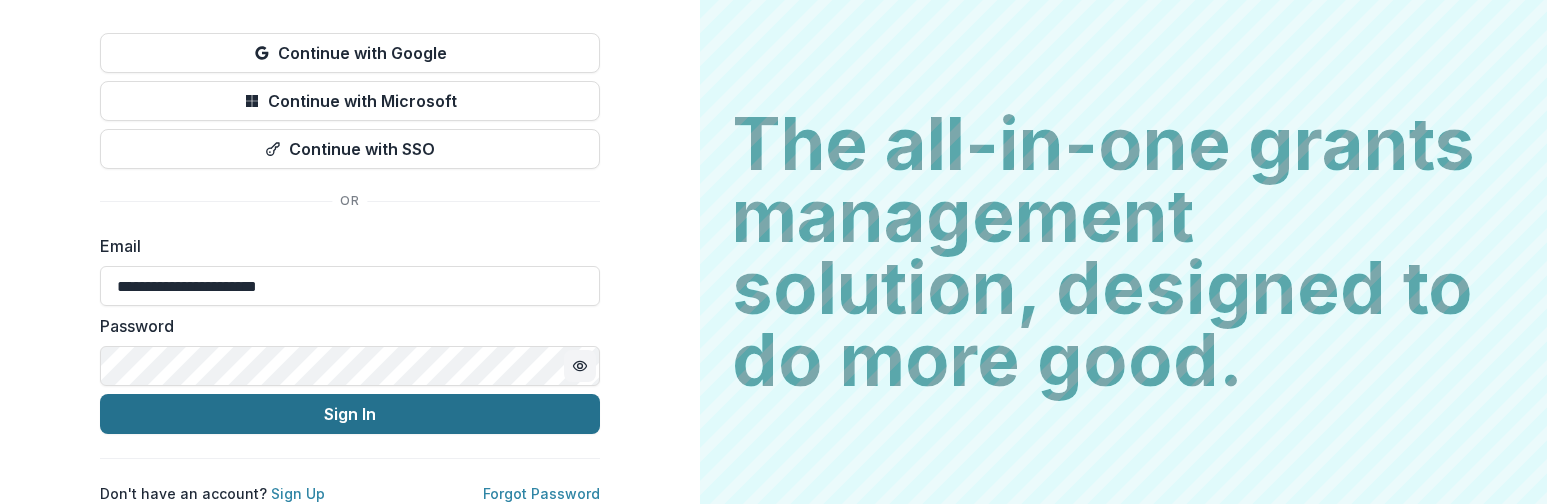 click on "Sign In" at bounding box center (350, 414) 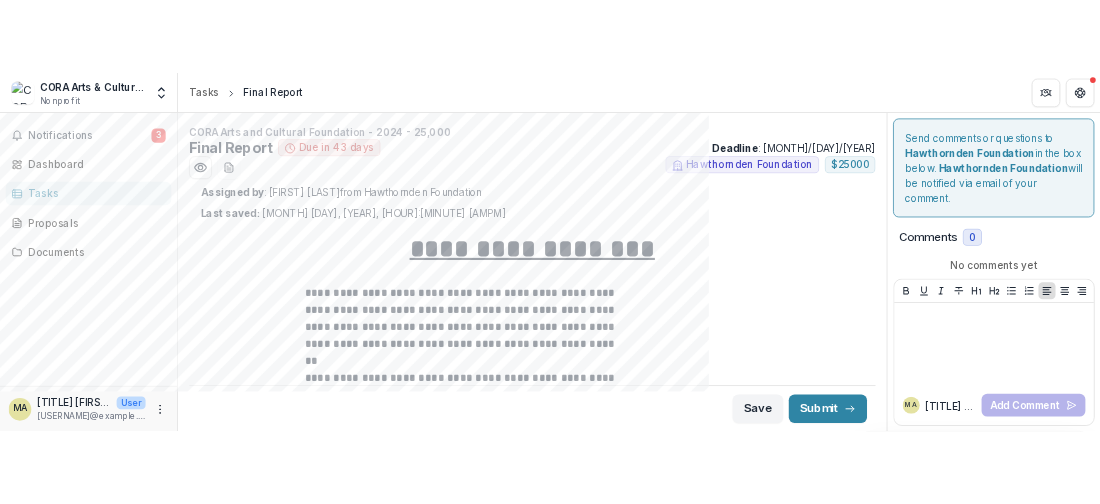 scroll, scrollTop: 0, scrollLeft: 0, axis: both 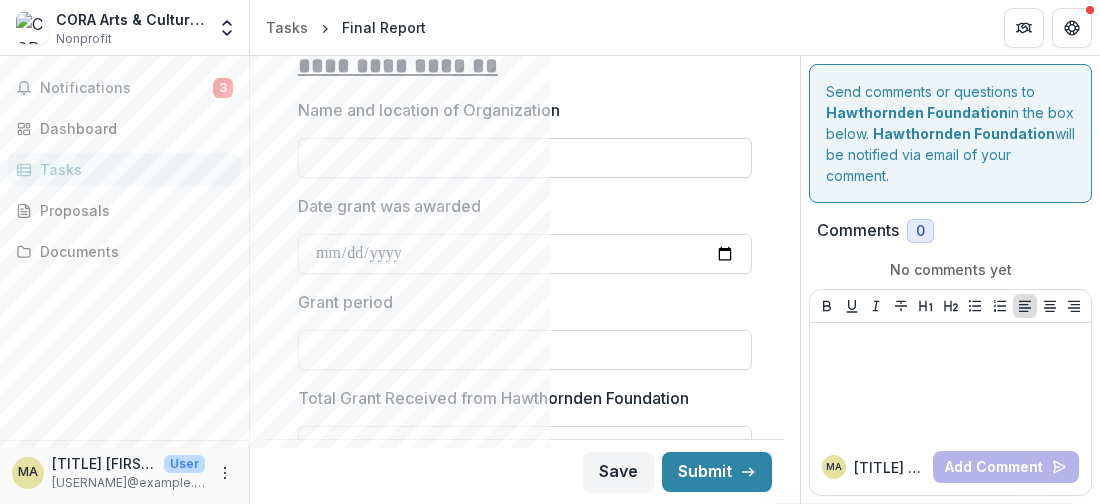 click on "Name and location of Organization" at bounding box center [525, 158] 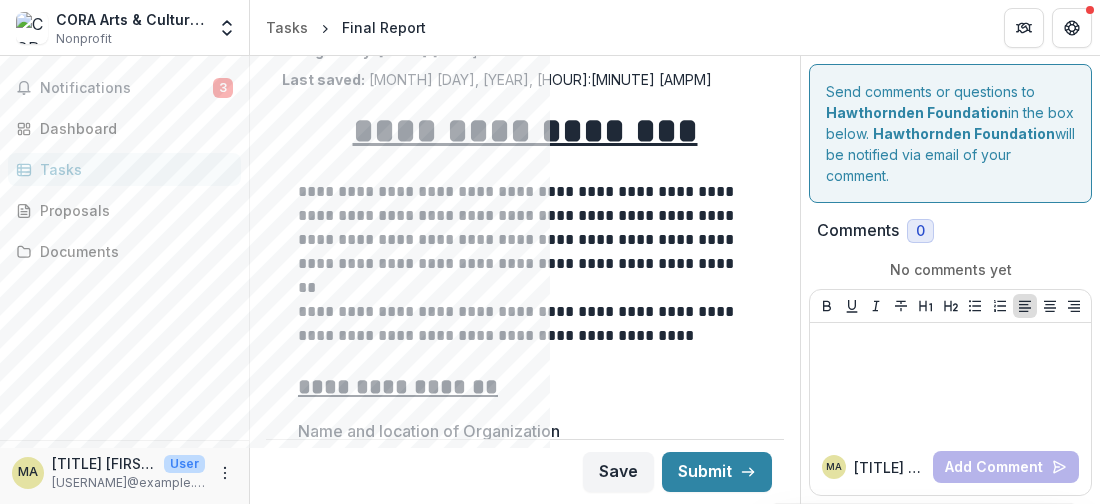 scroll, scrollTop: 116, scrollLeft: 0, axis: vertical 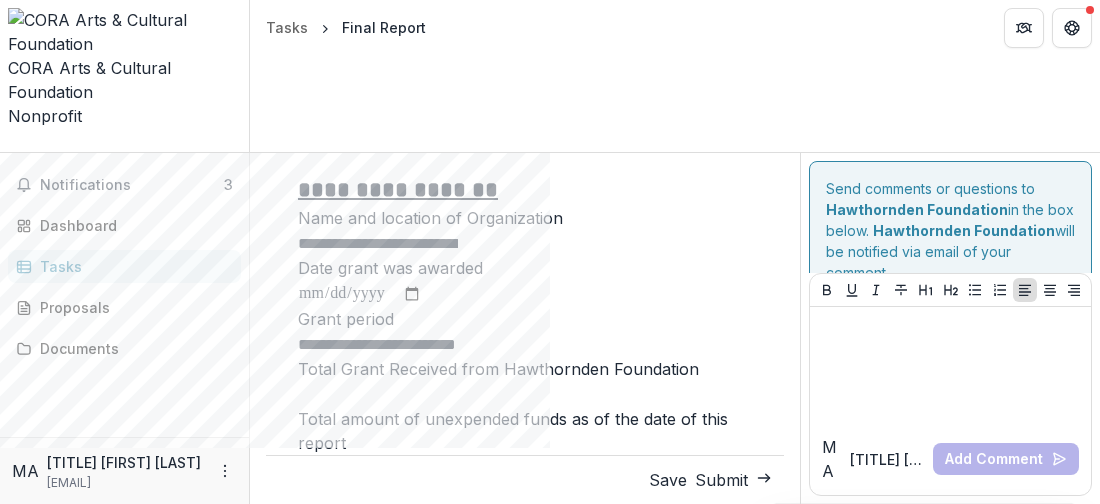 type on "*******" 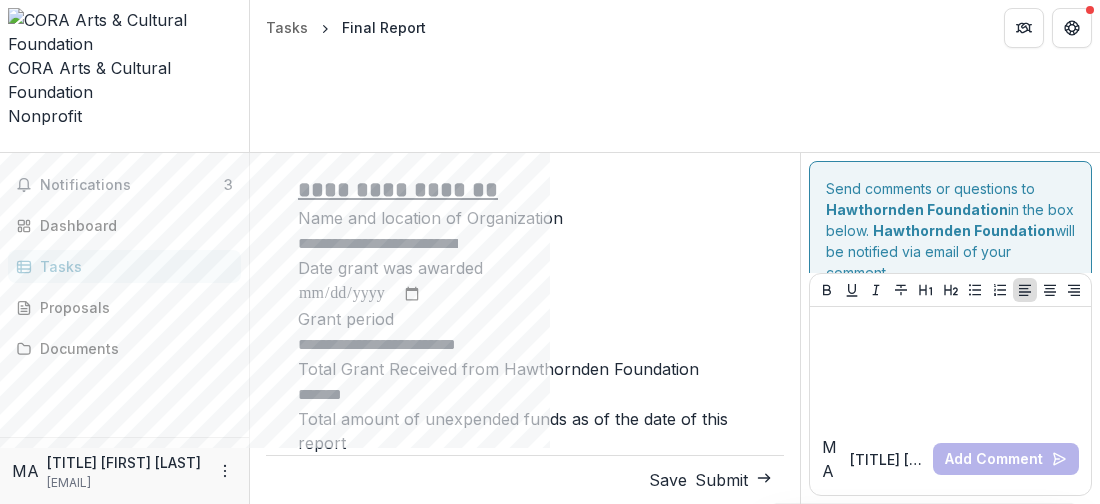 type on "**" 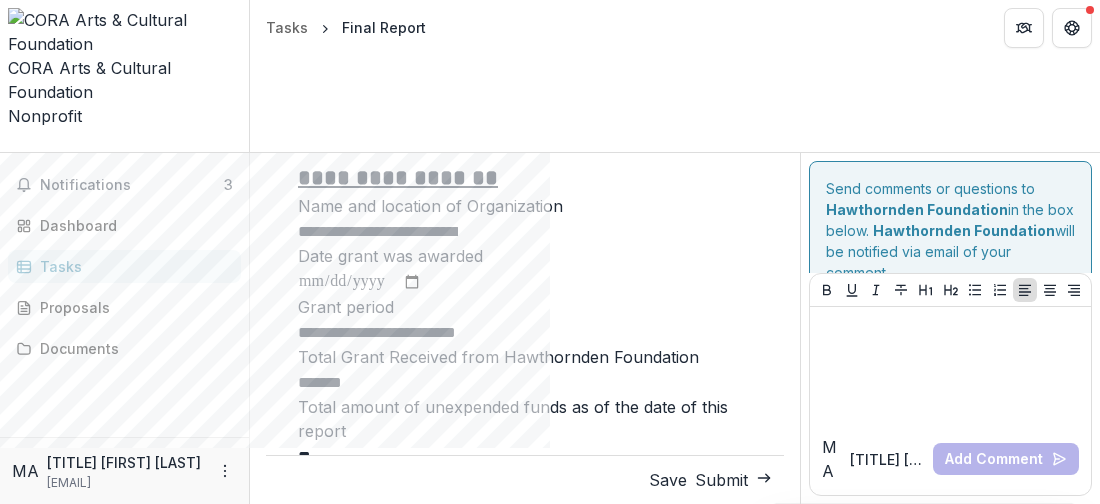click on "**********" at bounding box center [378, 232] 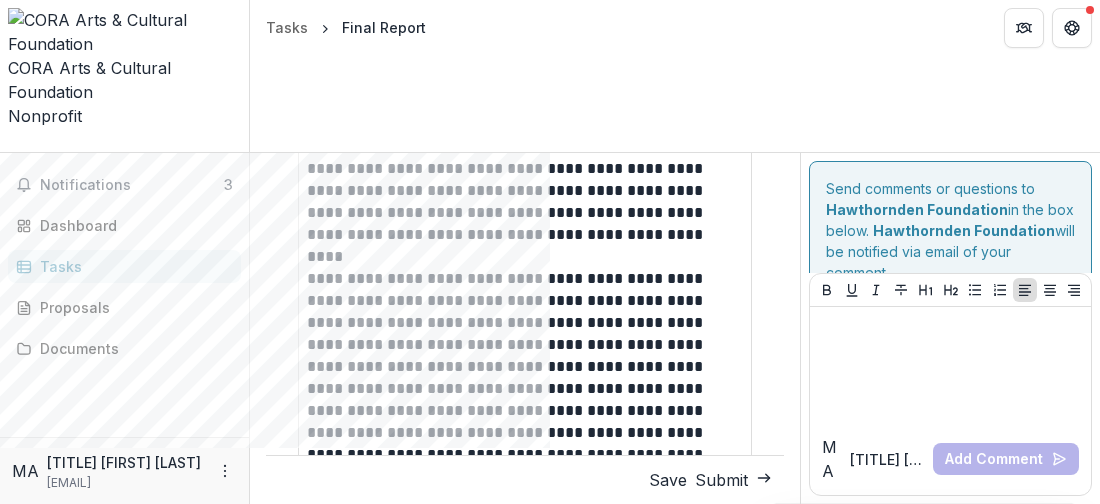 scroll, scrollTop: 1527, scrollLeft: 0, axis: vertical 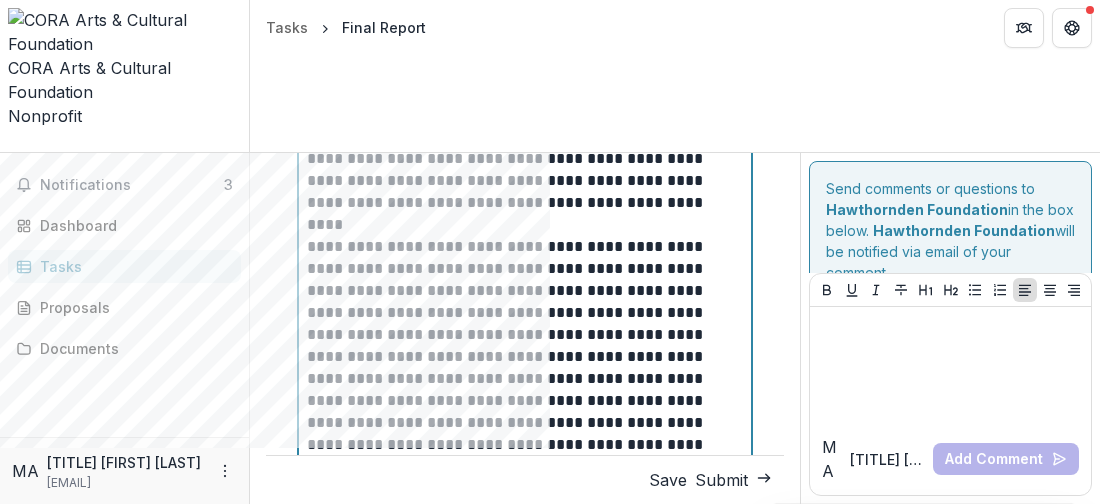 click on "**********" at bounding box center (522, 27) 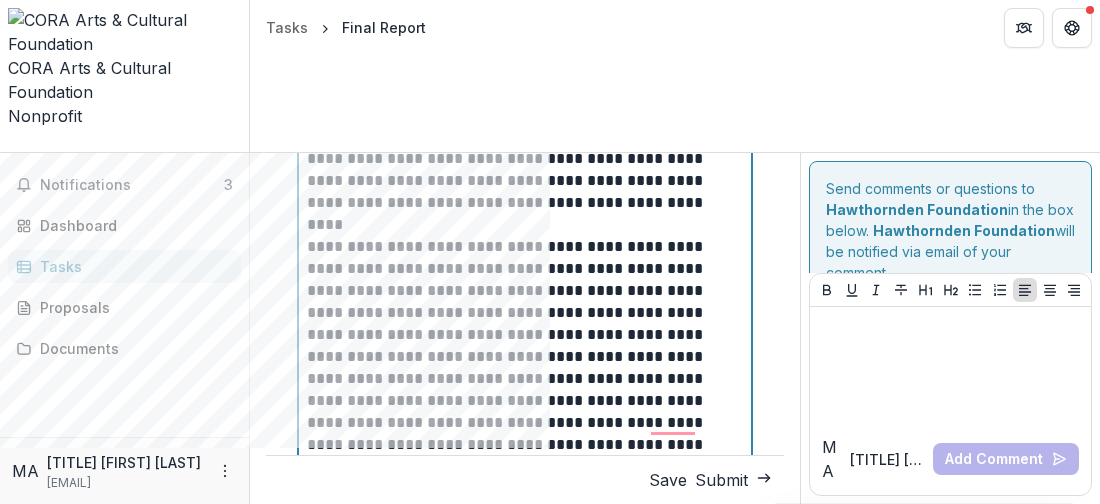 drag, startPoint x: 682, startPoint y: 236, endPoint x: 306, endPoint y: 237, distance: 376.00134 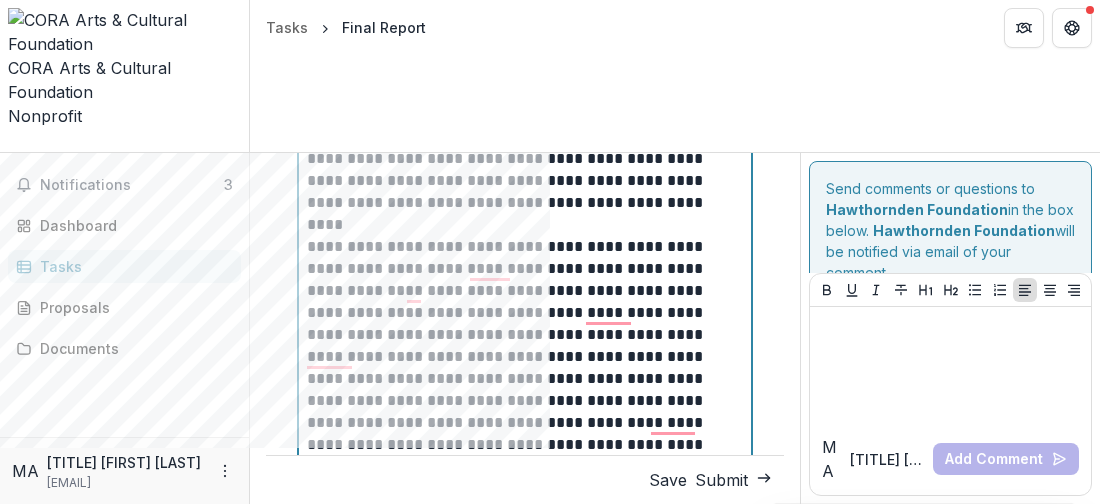 scroll, scrollTop: 1527, scrollLeft: 0, axis: vertical 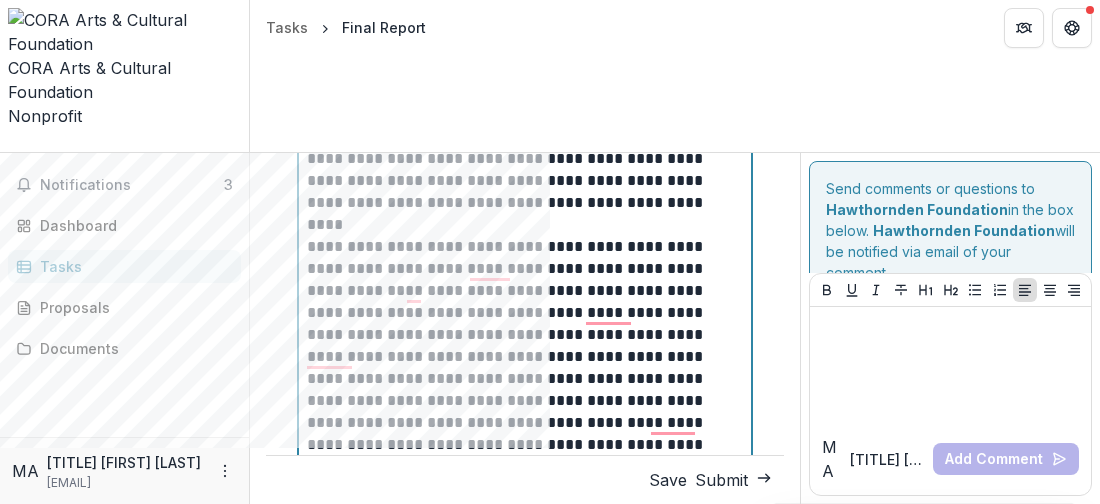 click on "**********" at bounding box center (522, 126) 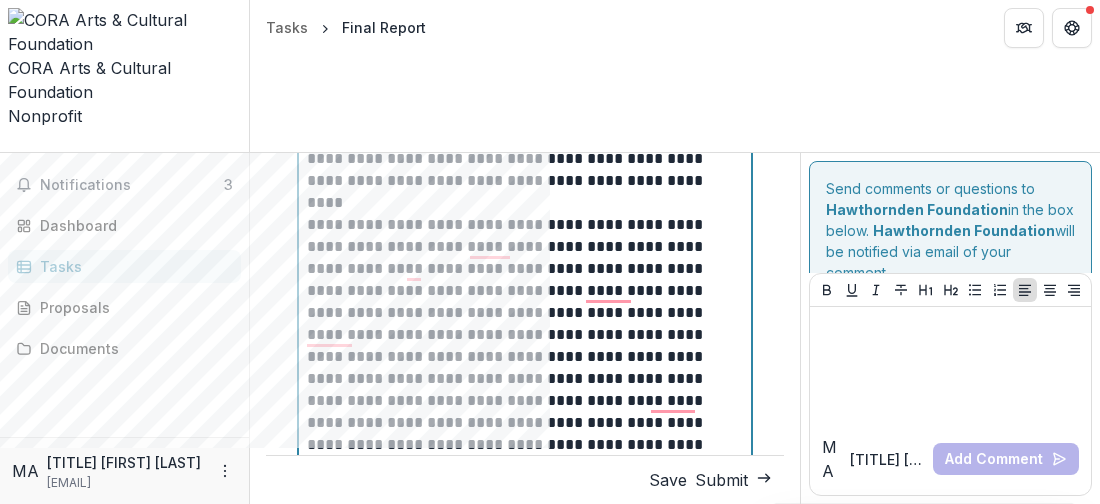 scroll, scrollTop: 1551, scrollLeft: 0, axis: vertical 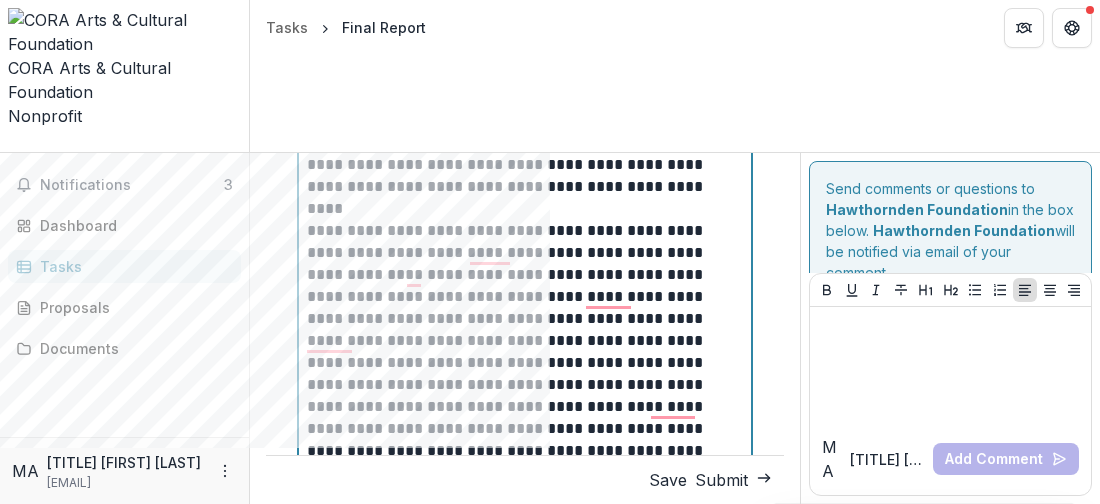 type 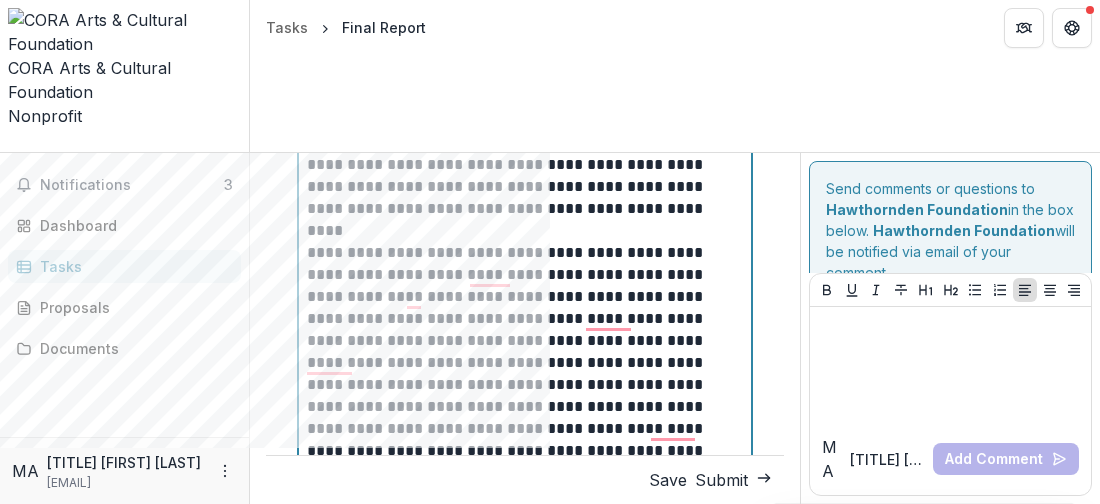 click on "**********" at bounding box center [522, 33] 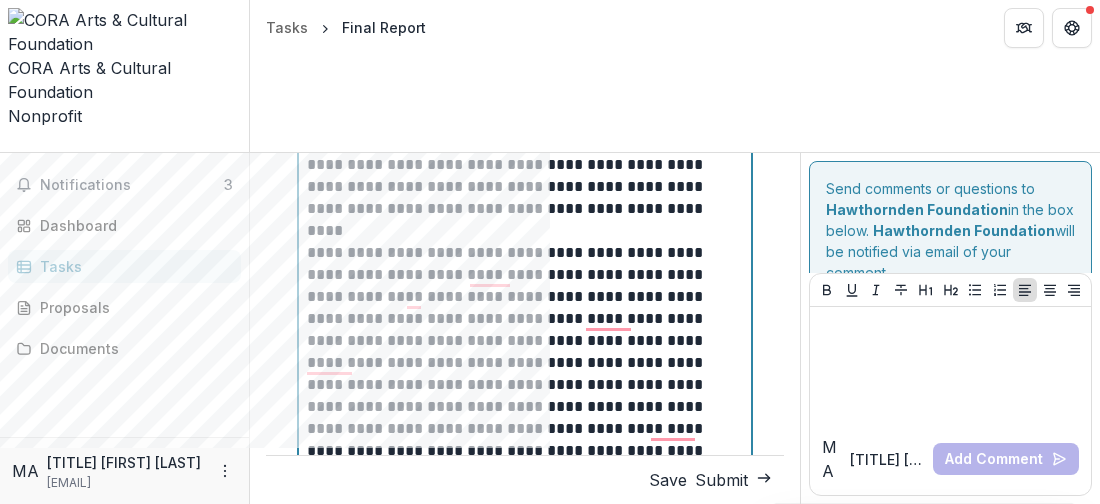 scroll, scrollTop: 1581, scrollLeft: 0, axis: vertical 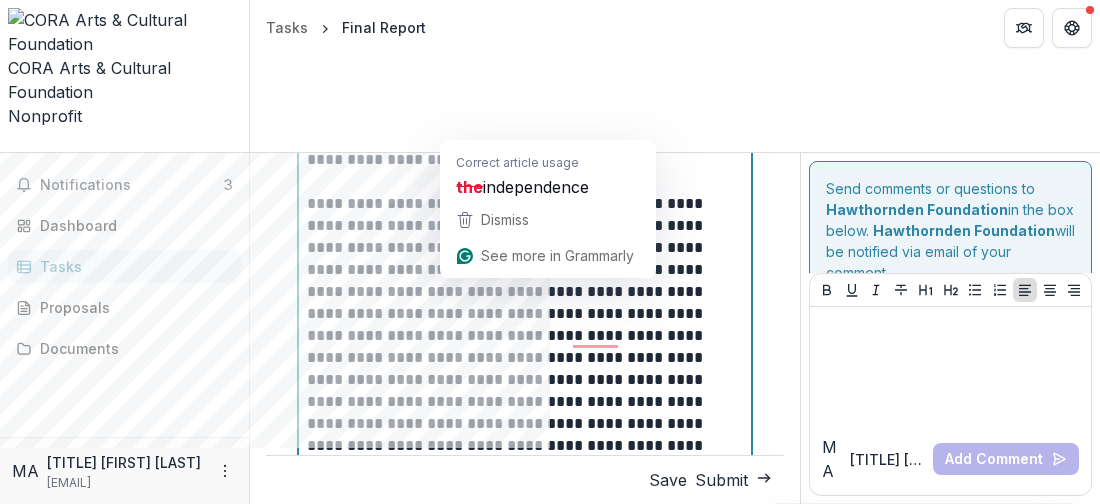 click on "**********" at bounding box center (522, -60) 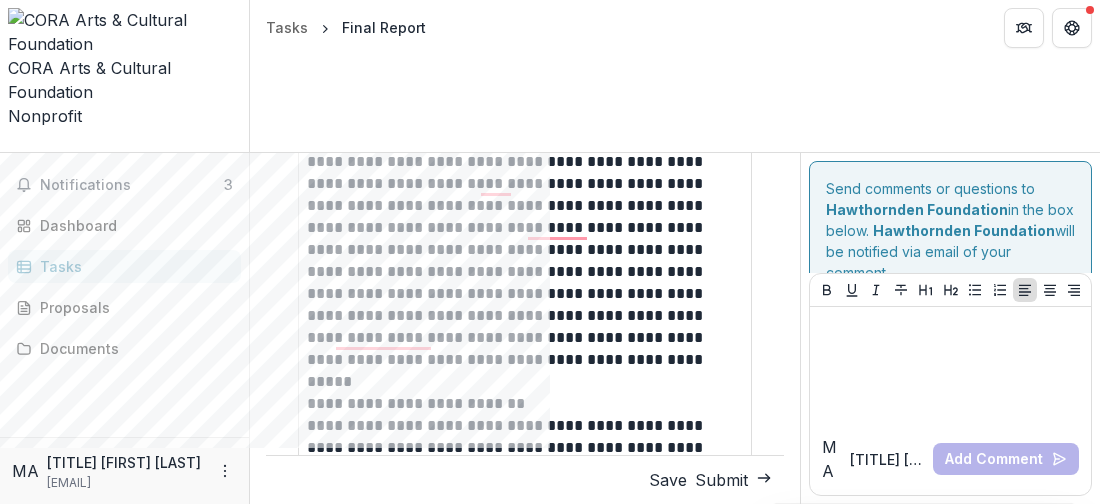 click on "Save" at bounding box center [668, 480] 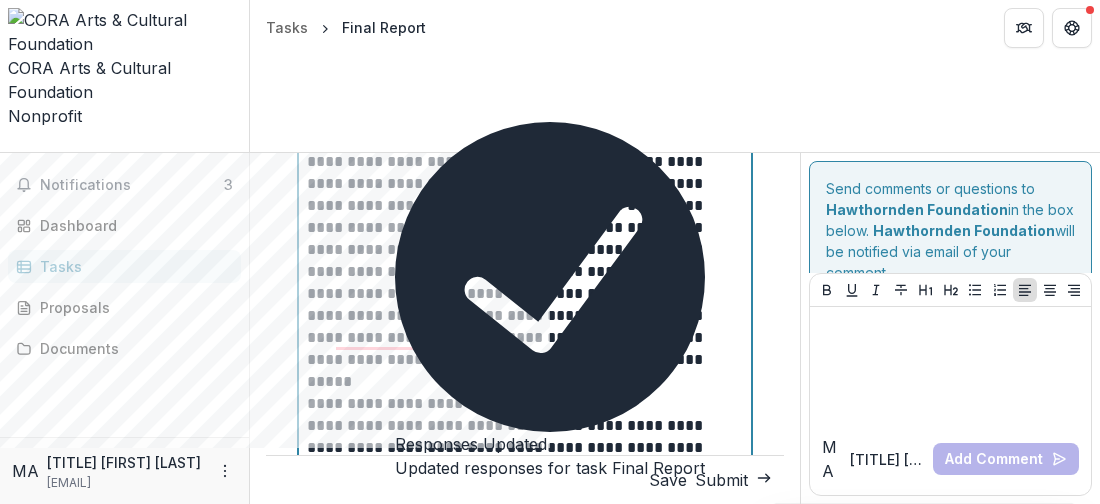 click on "**********" at bounding box center (522, -3) 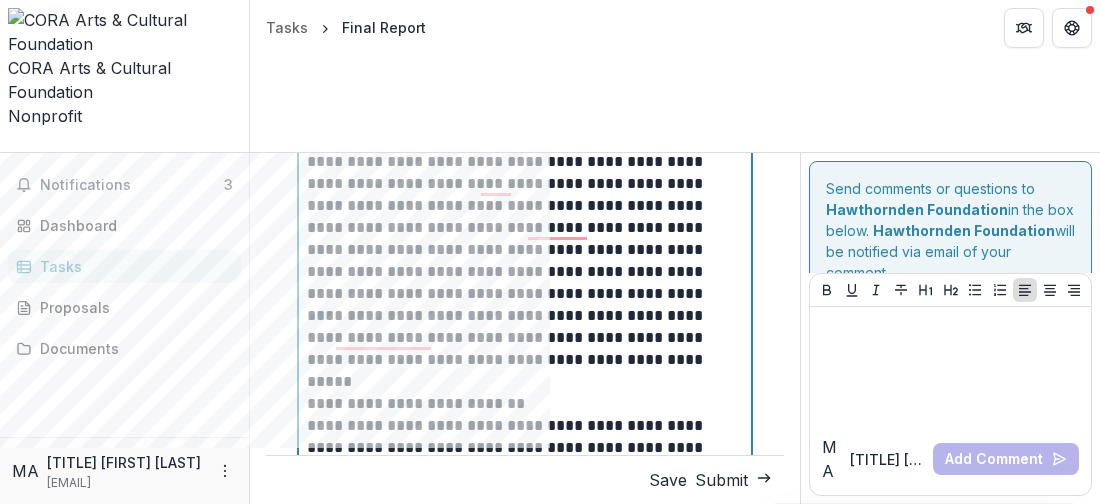 click on "**********" at bounding box center [522, -3] 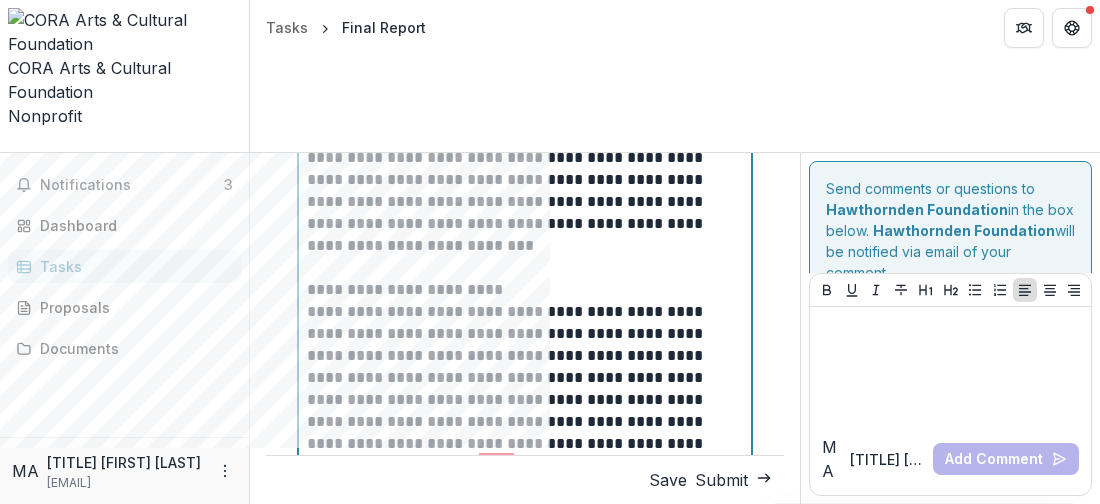 click on "**********" at bounding box center (522, -51) 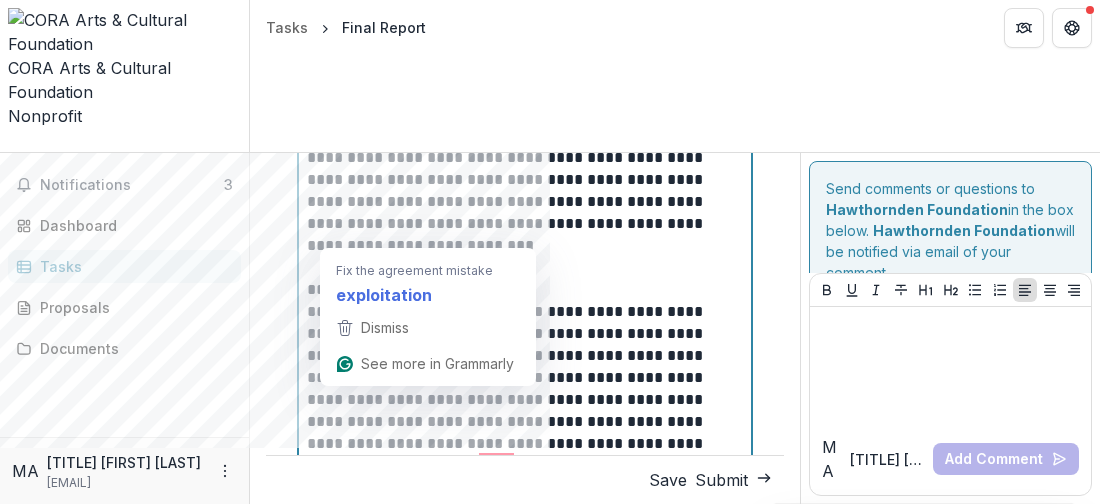 click on "**********" at bounding box center (522, -51) 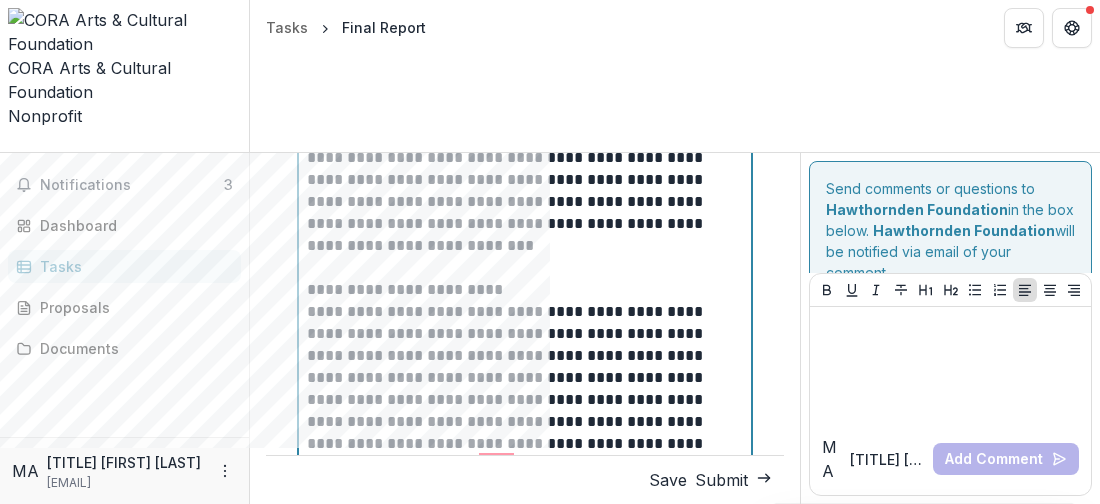 scroll, scrollTop: 3789, scrollLeft: 0, axis: vertical 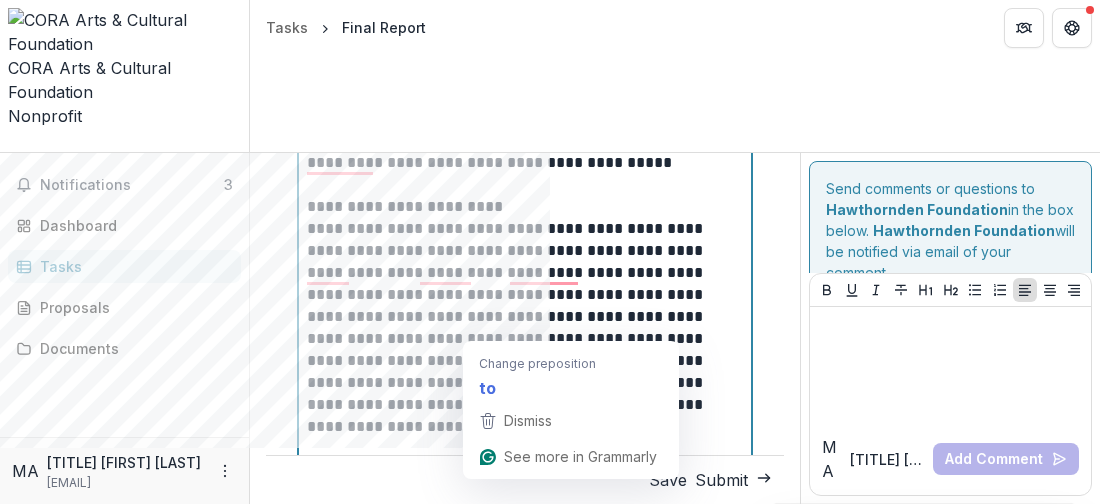 click on "**********" at bounding box center [522, 75] 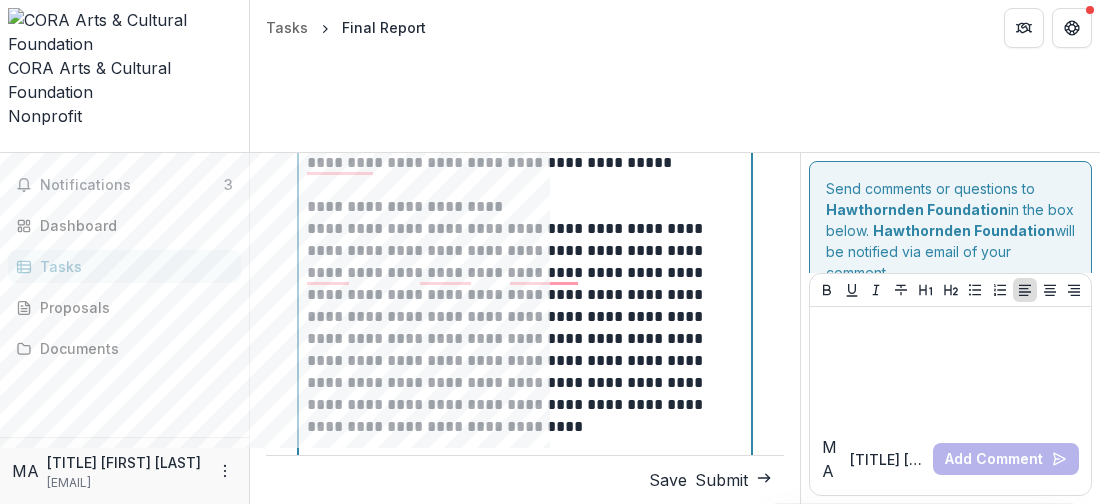 click on "**********" at bounding box center [522, 75] 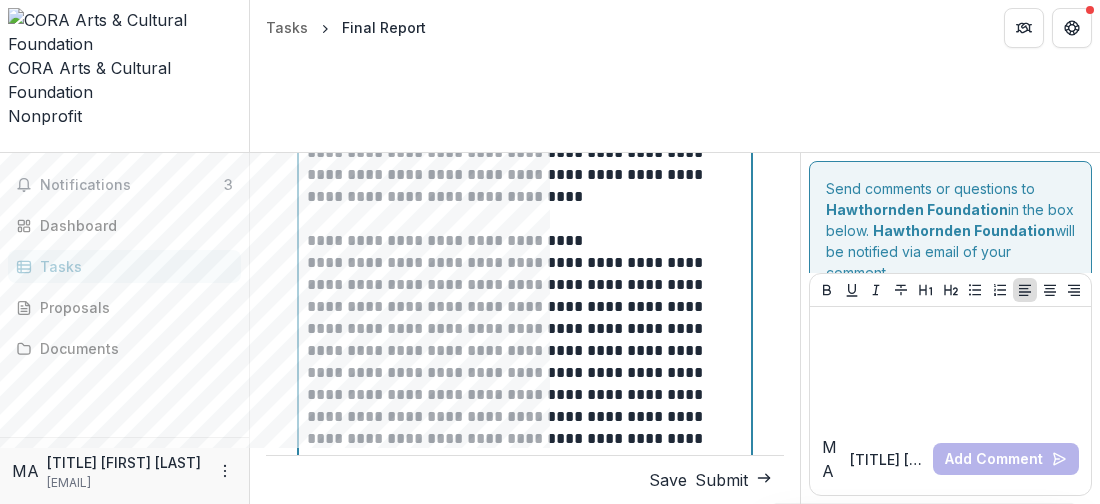 scroll, scrollTop: 4019, scrollLeft: 0, axis: vertical 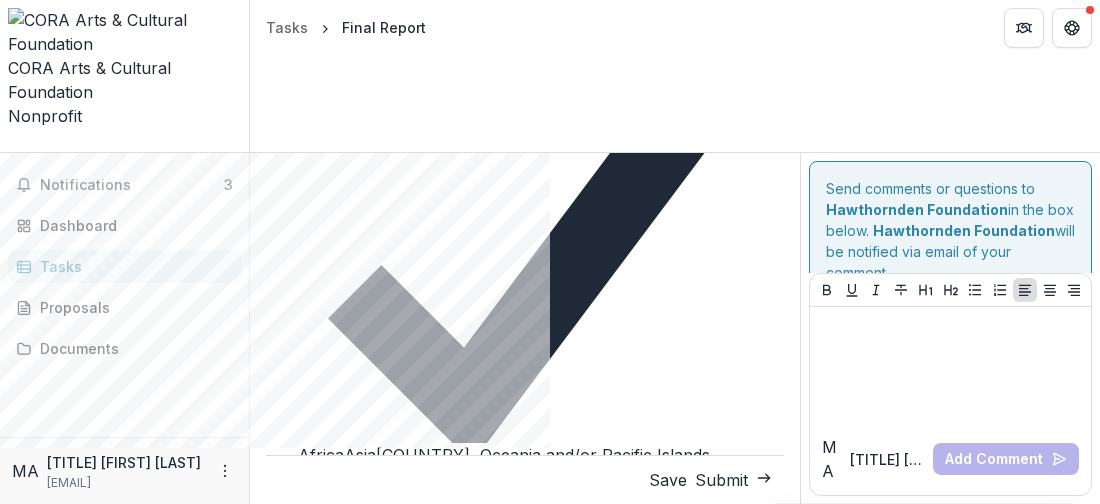 click on "Save" at bounding box center (668, 480) 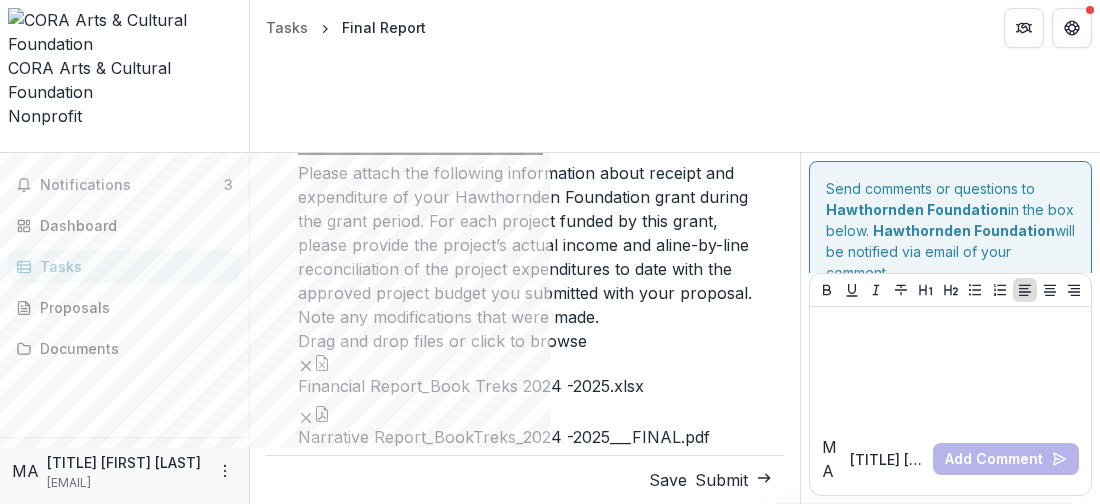 scroll, scrollTop: 10388, scrollLeft: 0, axis: vertical 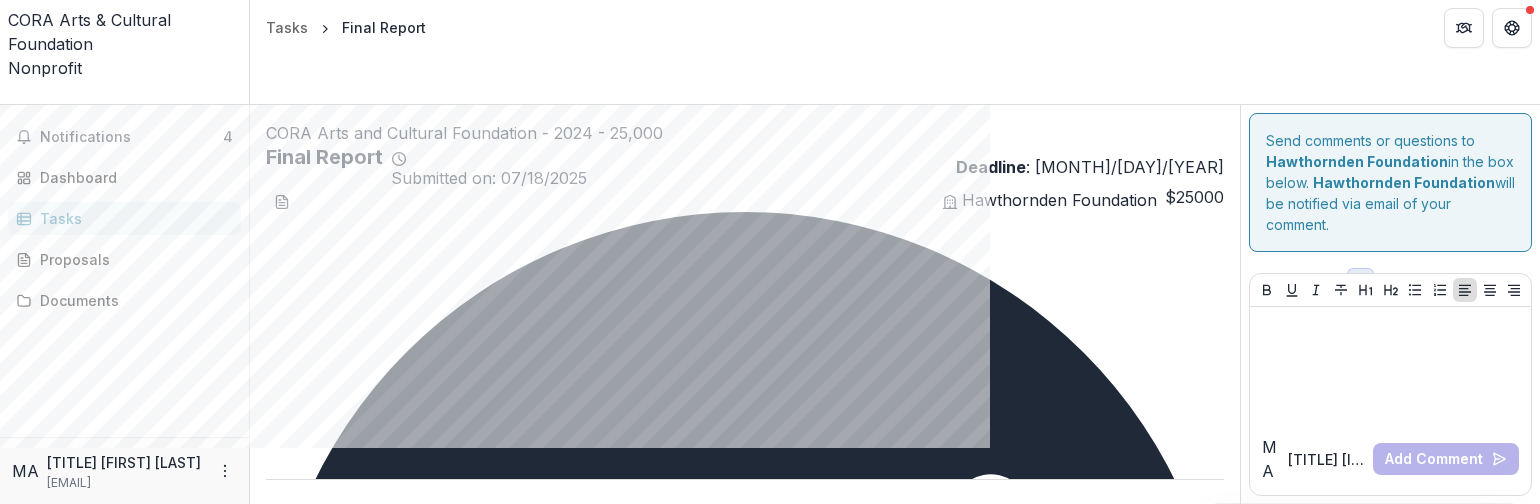 type on "*******" 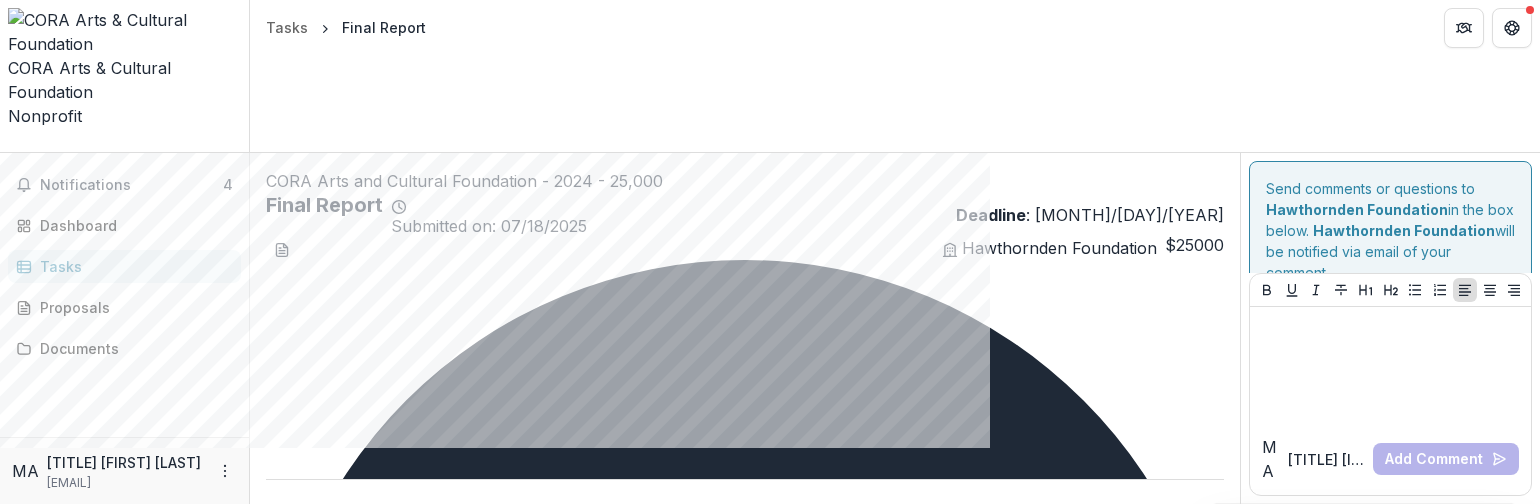 type on "**" 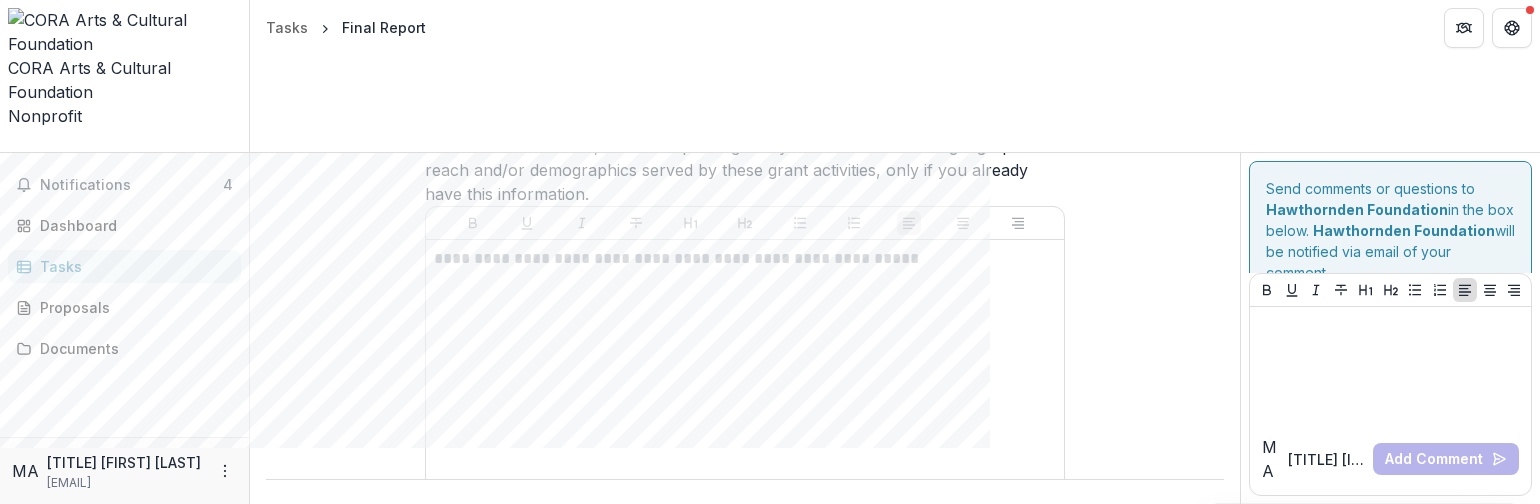scroll, scrollTop: 7723, scrollLeft: 0, axis: vertical 